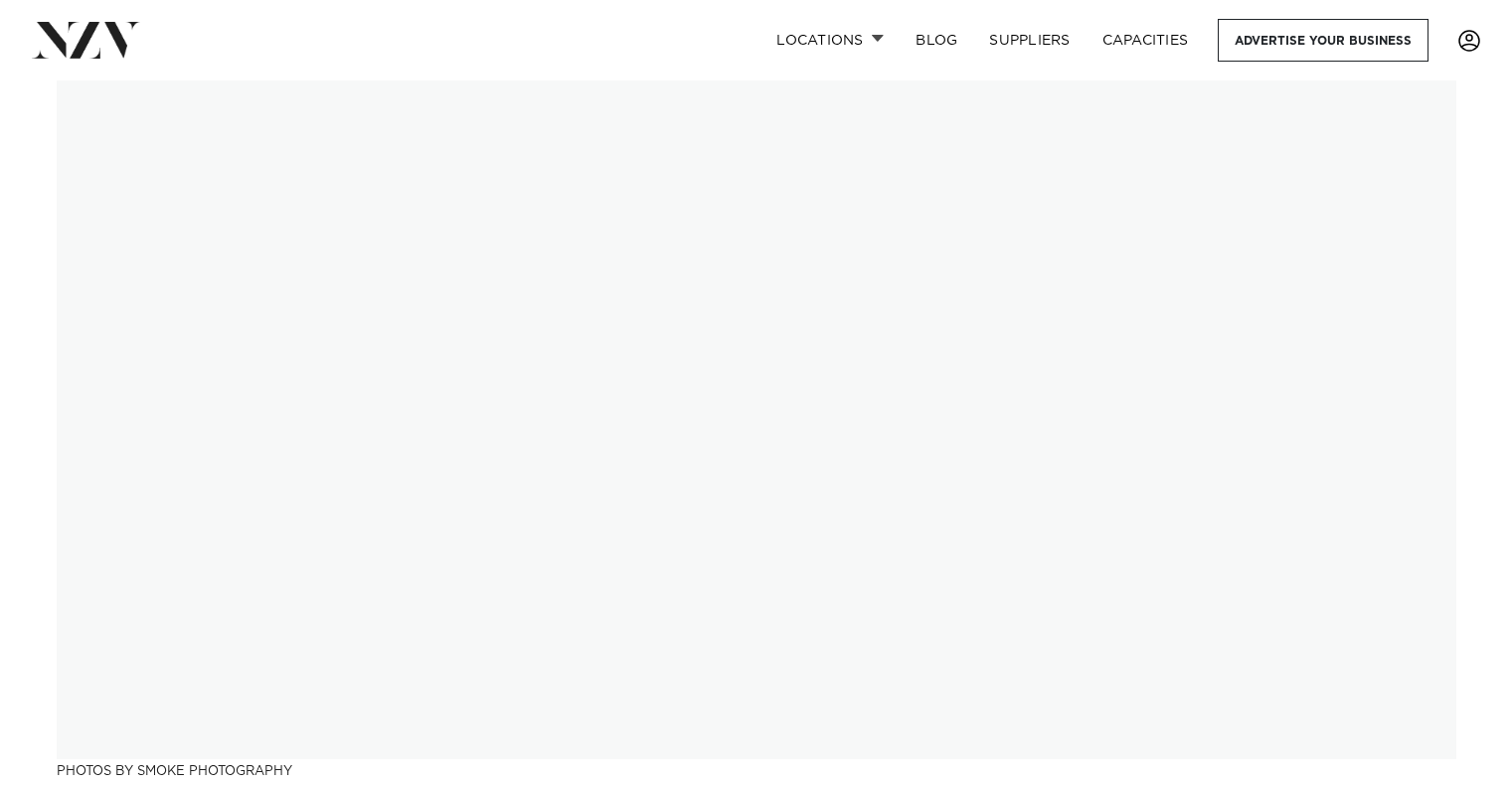 scroll, scrollTop: 0, scrollLeft: 0, axis: both 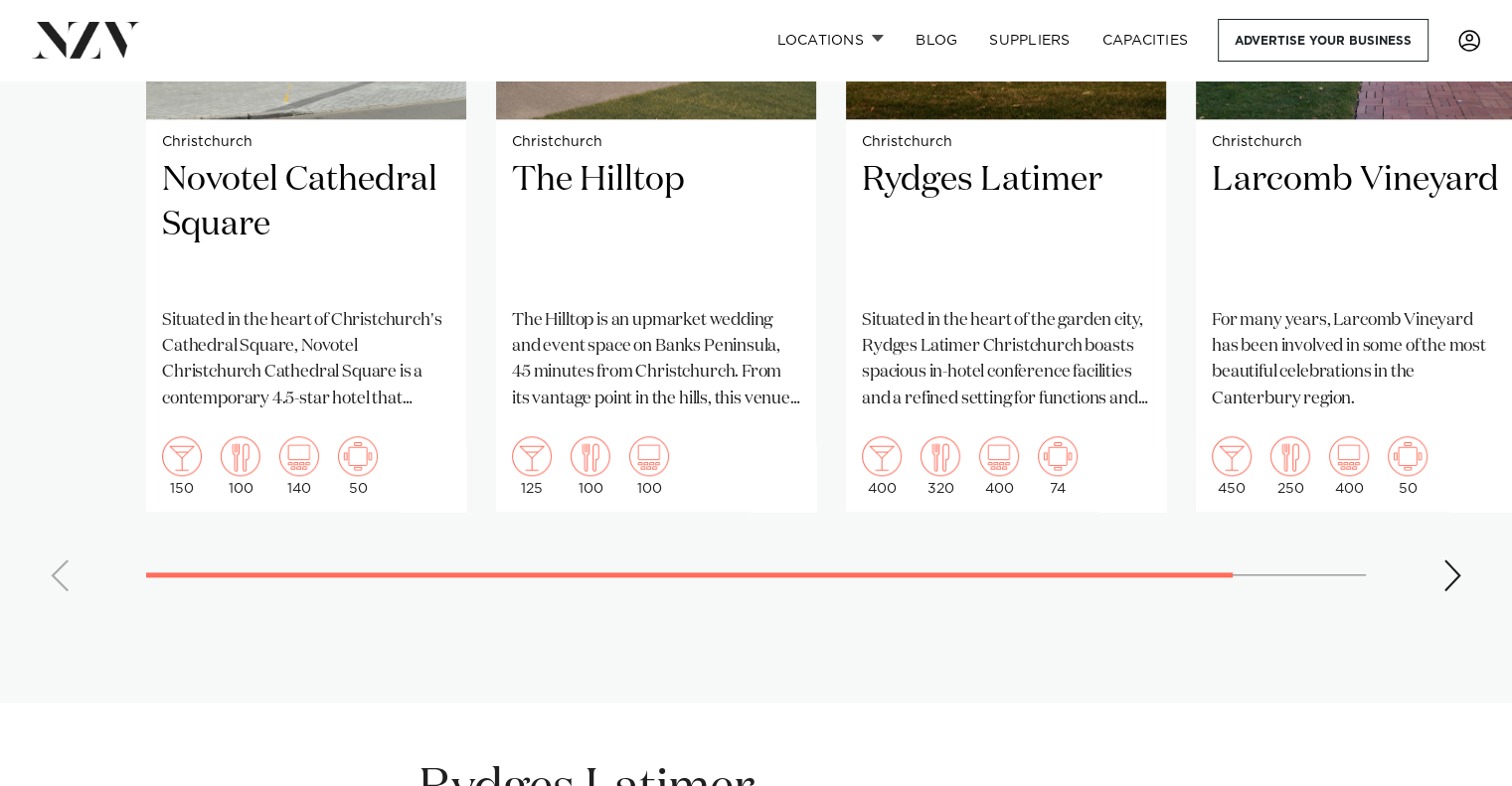 click at bounding box center [1452, 575] 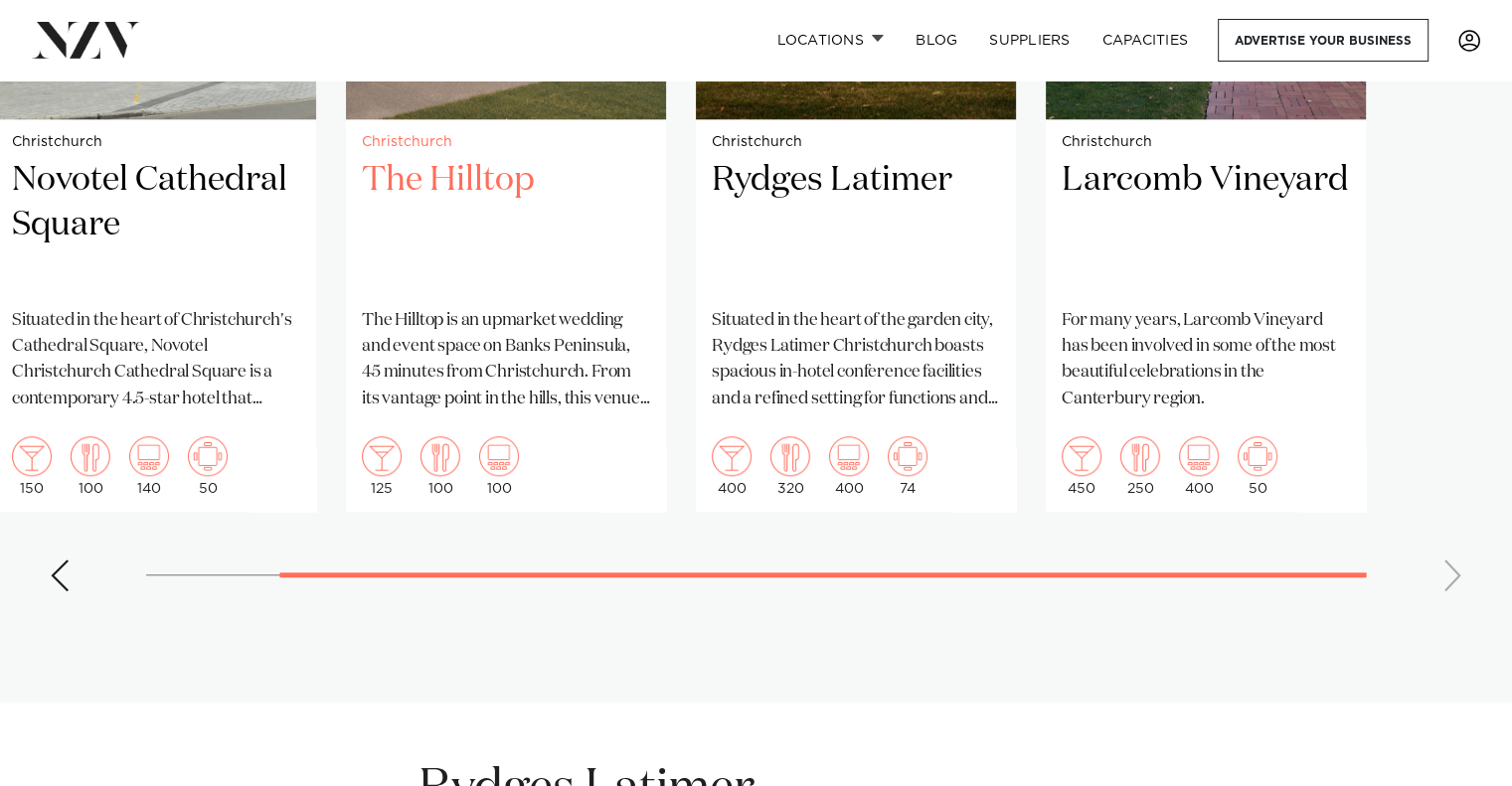click on "The Hilltop" at bounding box center [506, 225] 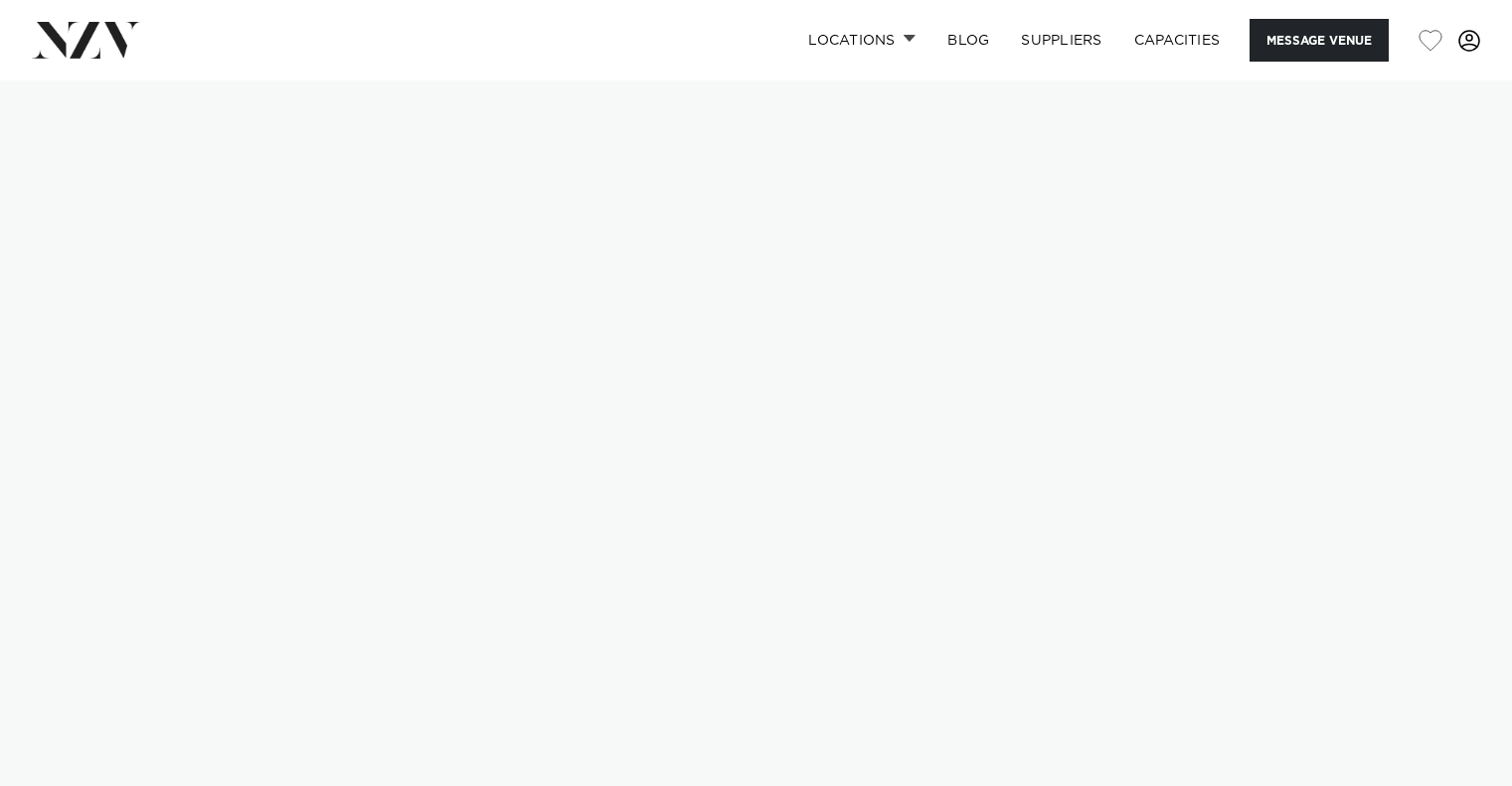 scroll, scrollTop: 0, scrollLeft: 0, axis: both 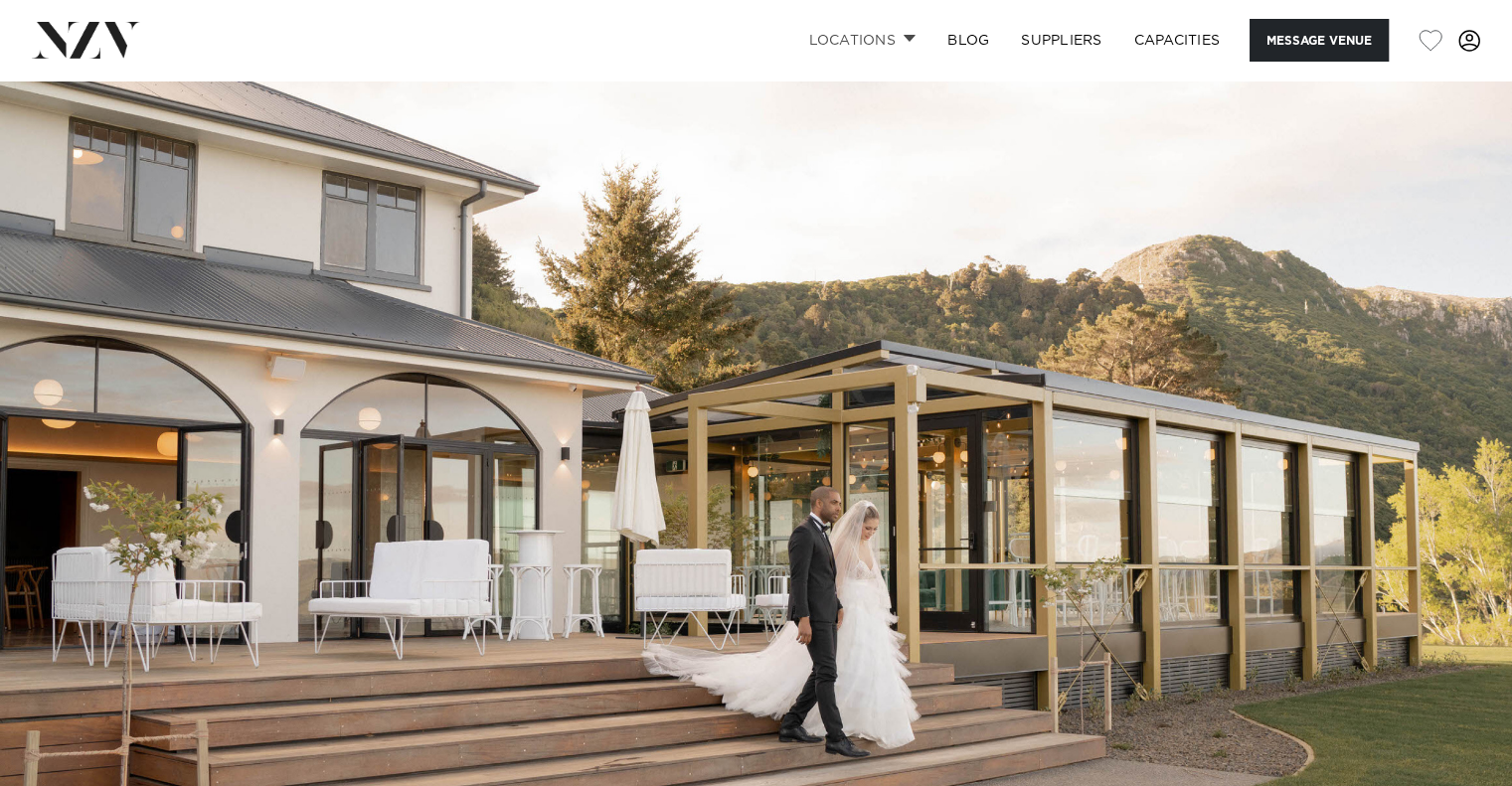 click on "Locations" at bounding box center [862, 40] 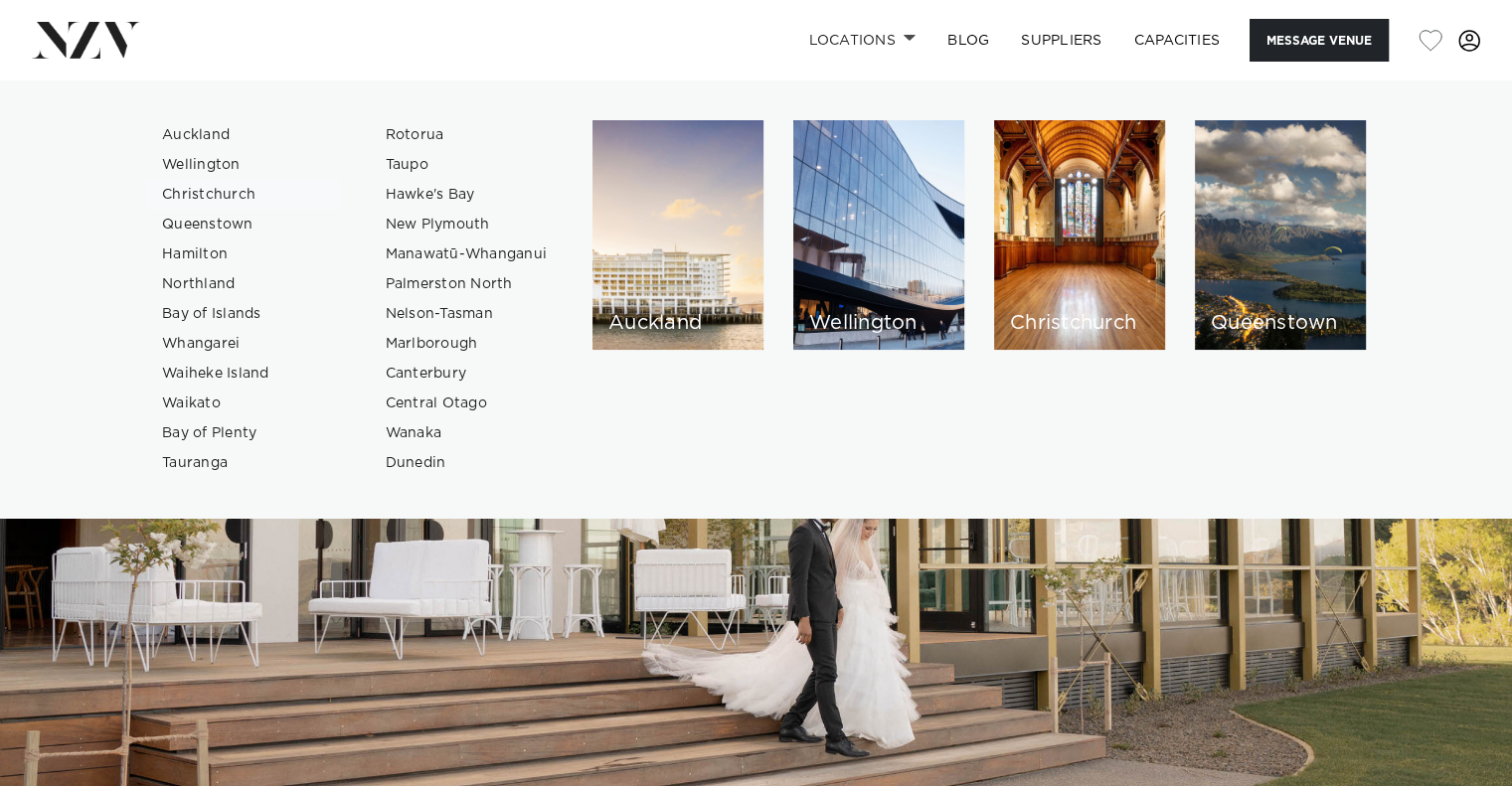 click on "Christchurch" at bounding box center (243, 195) 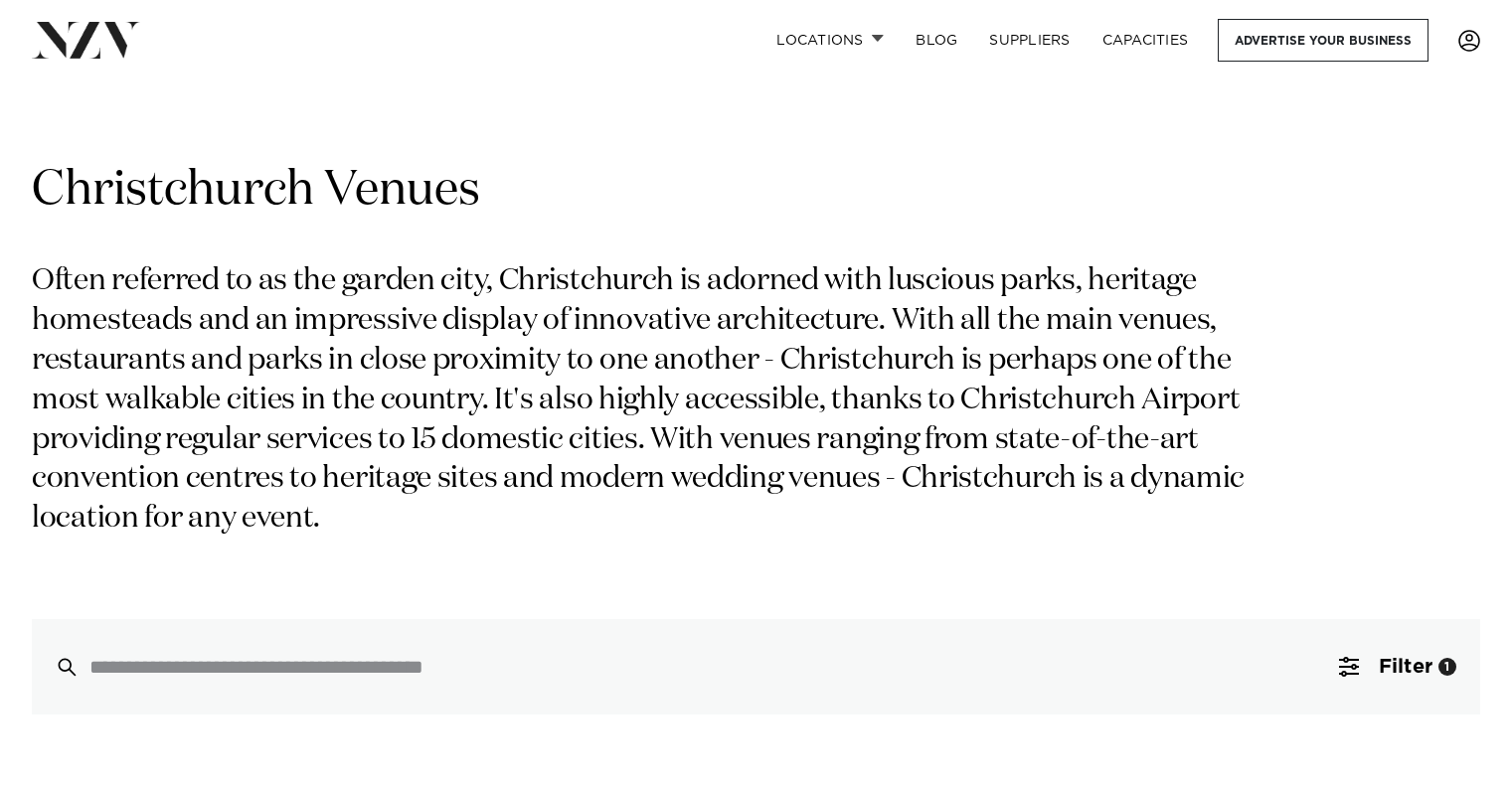 scroll, scrollTop: 0, scrollLeft: 0, axis: both 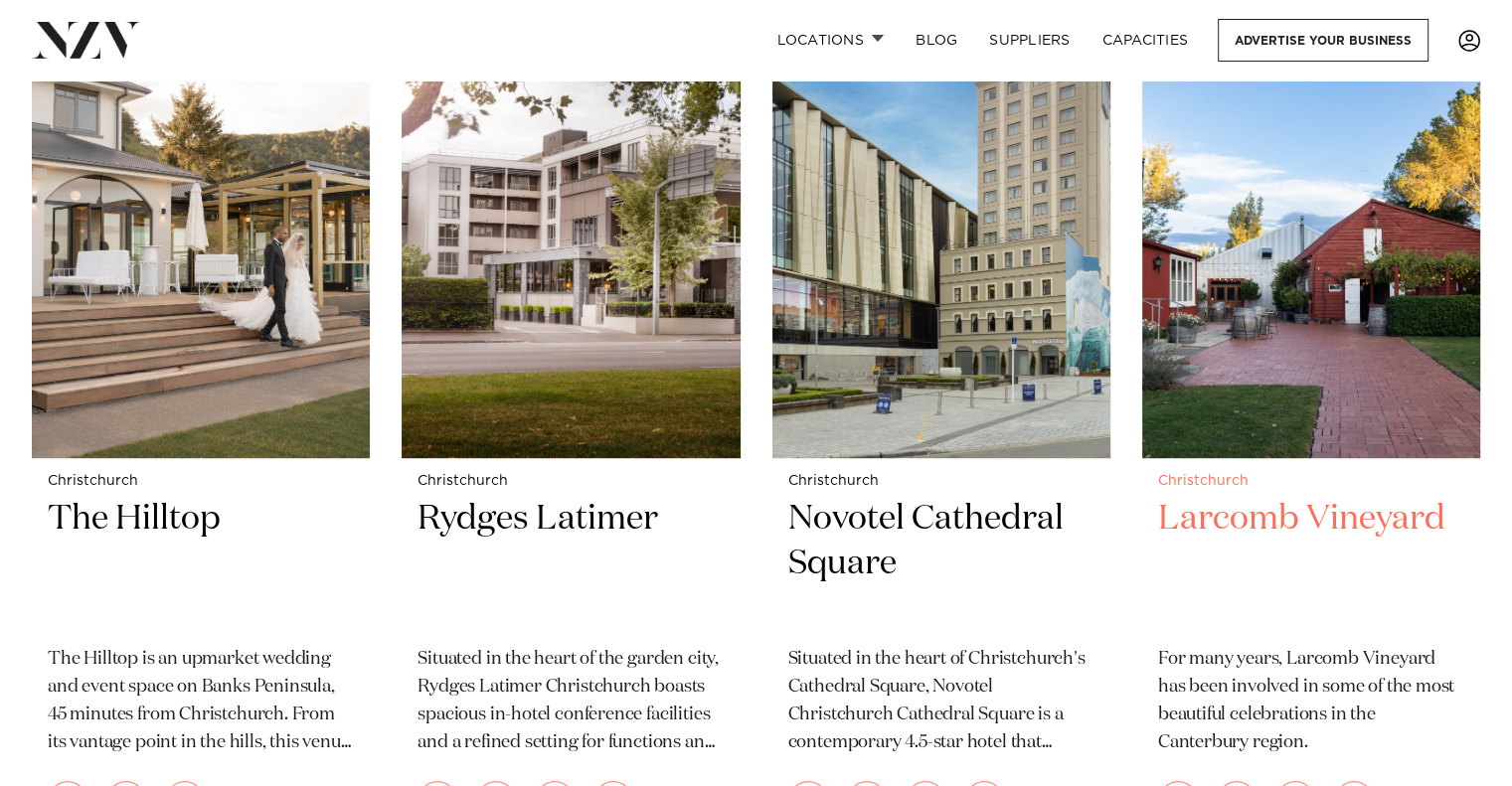 click on "Larcomb Vineyard" at bounding box center (1311, 563) 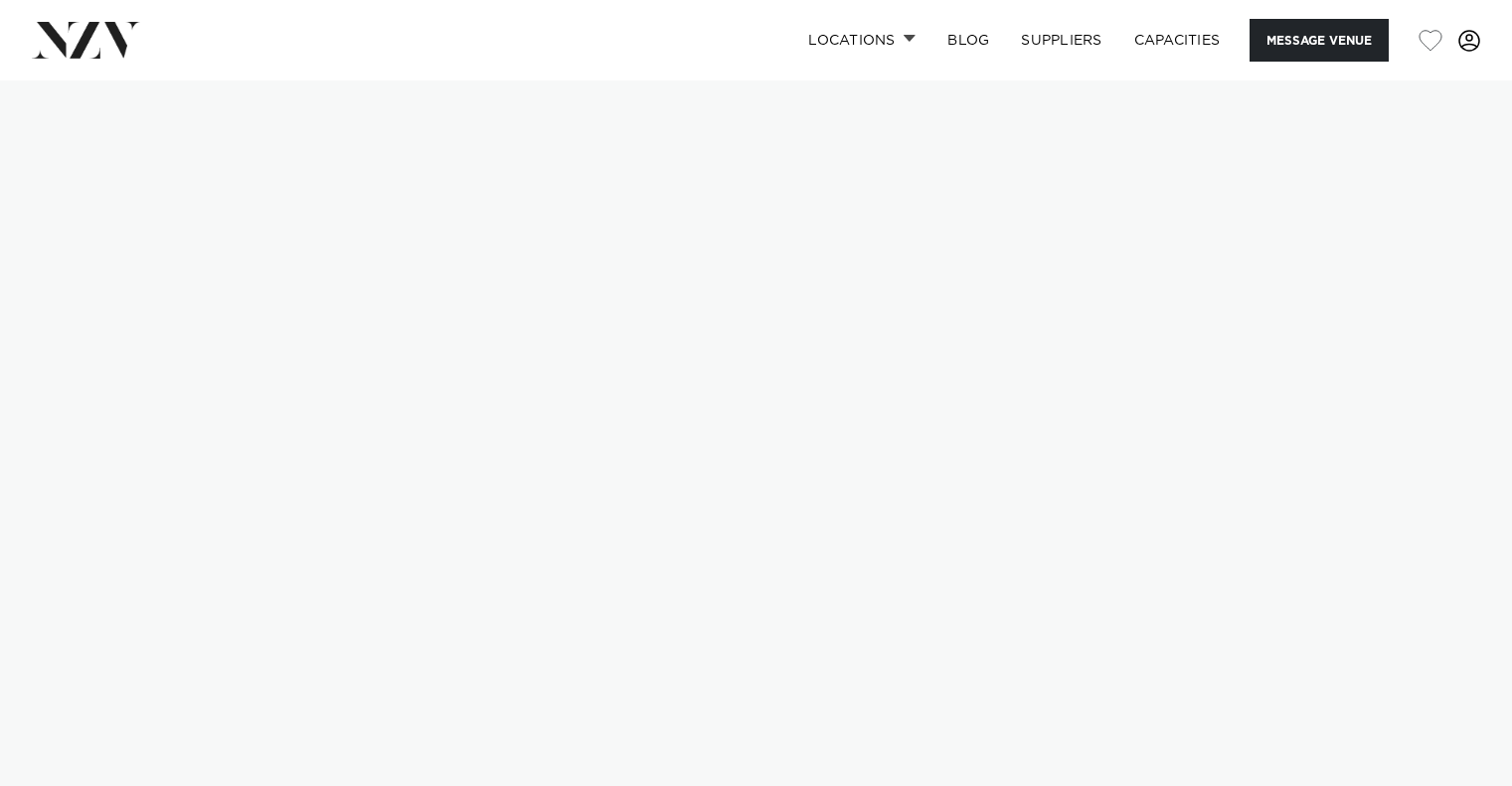 scroll, scrollTop: 0, scrollLeft: 0, axis: both 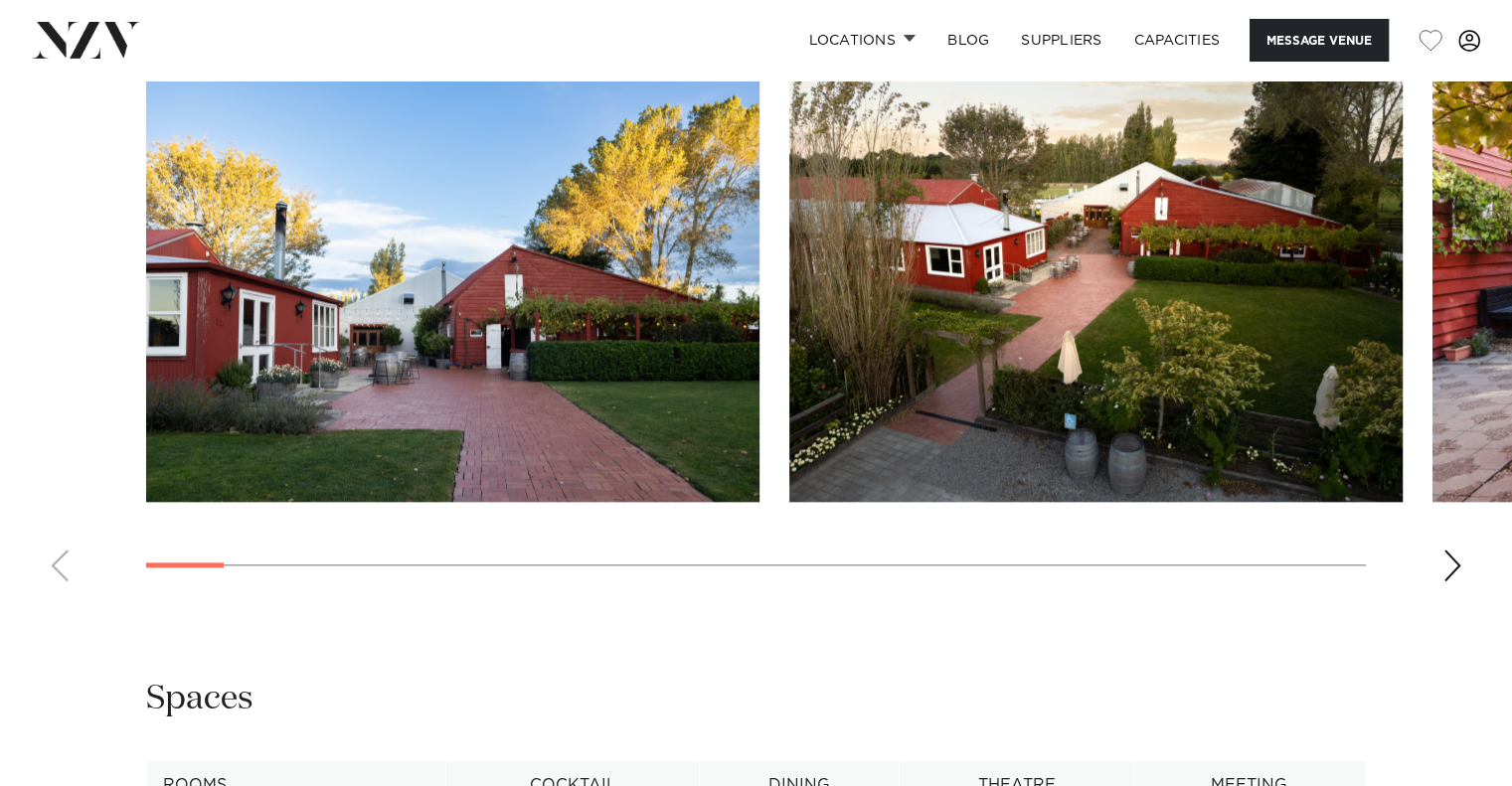 click at bounding box center [1452, 565] 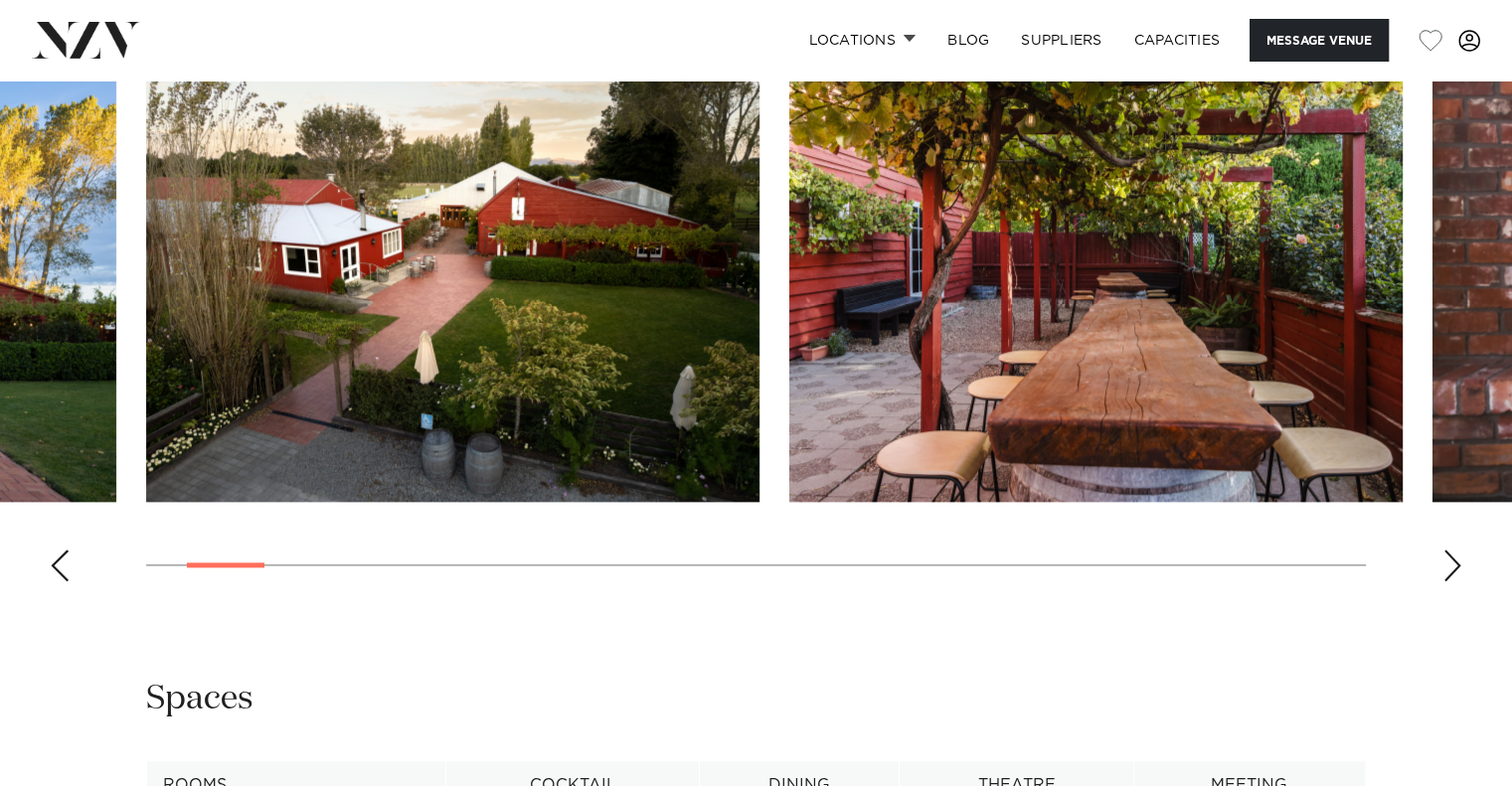 click at bounding box center (1452, 565) 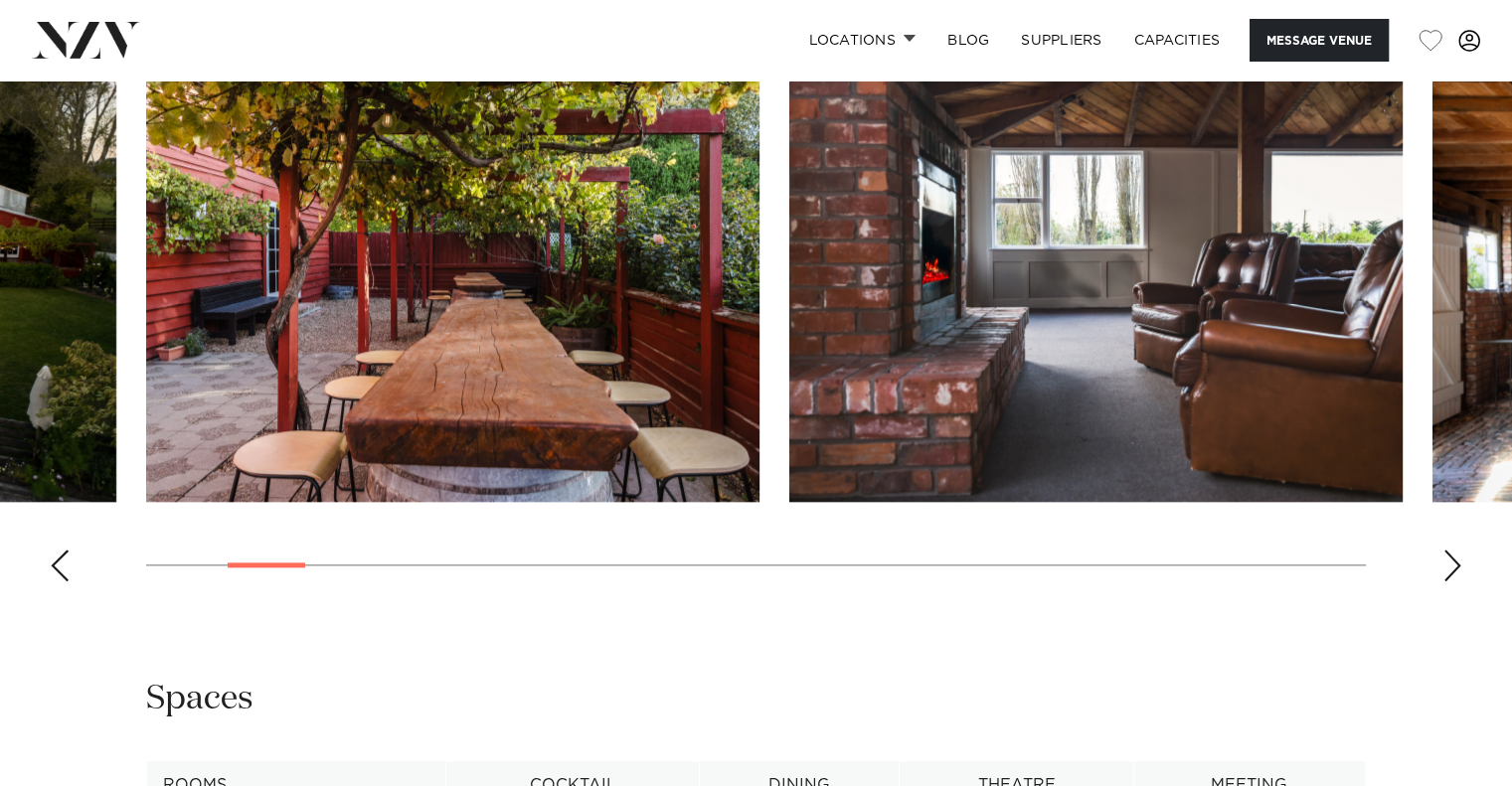 click at bounding box center (1452, 565) 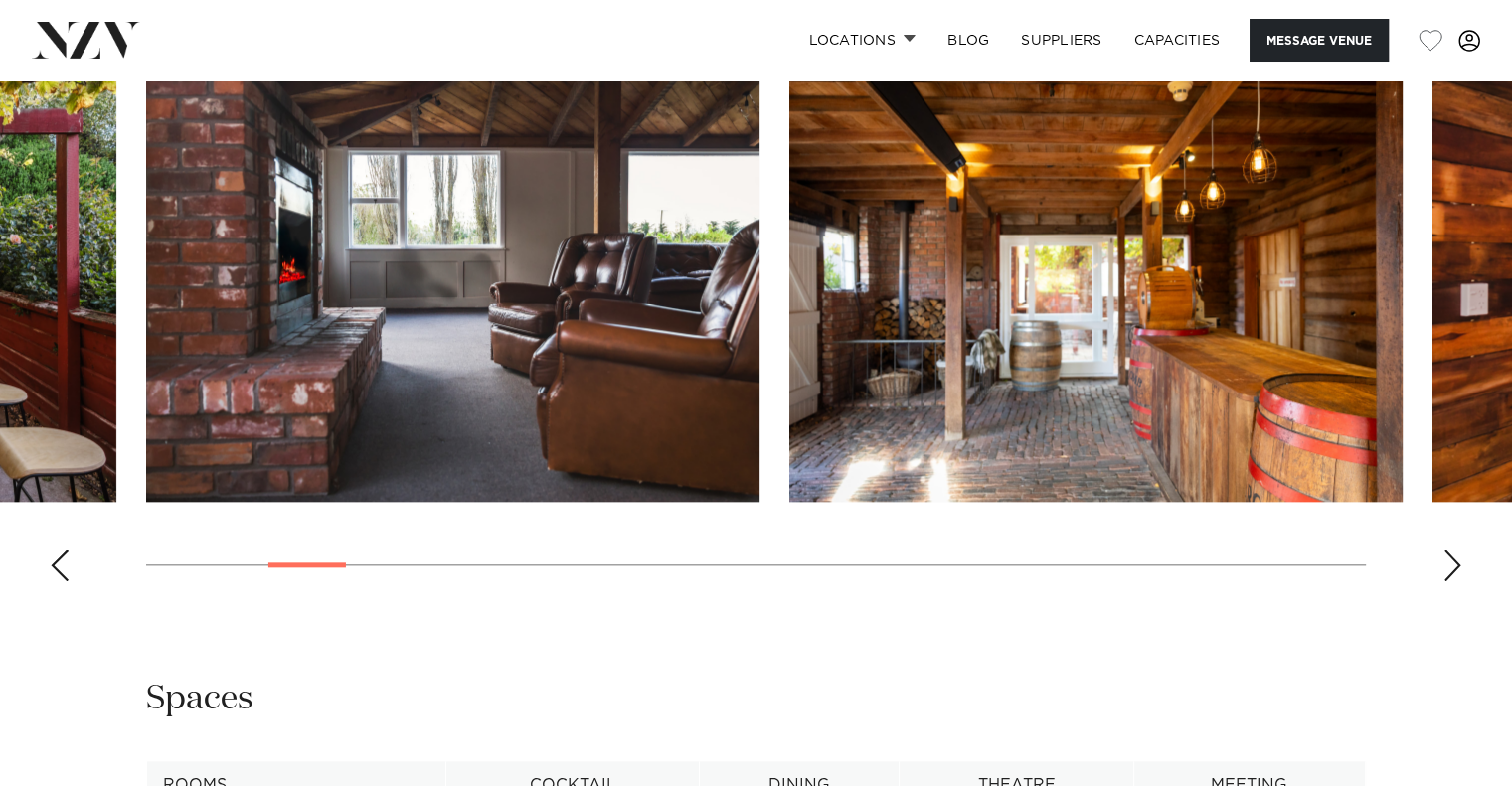 click at bounding box center (1452, 565) 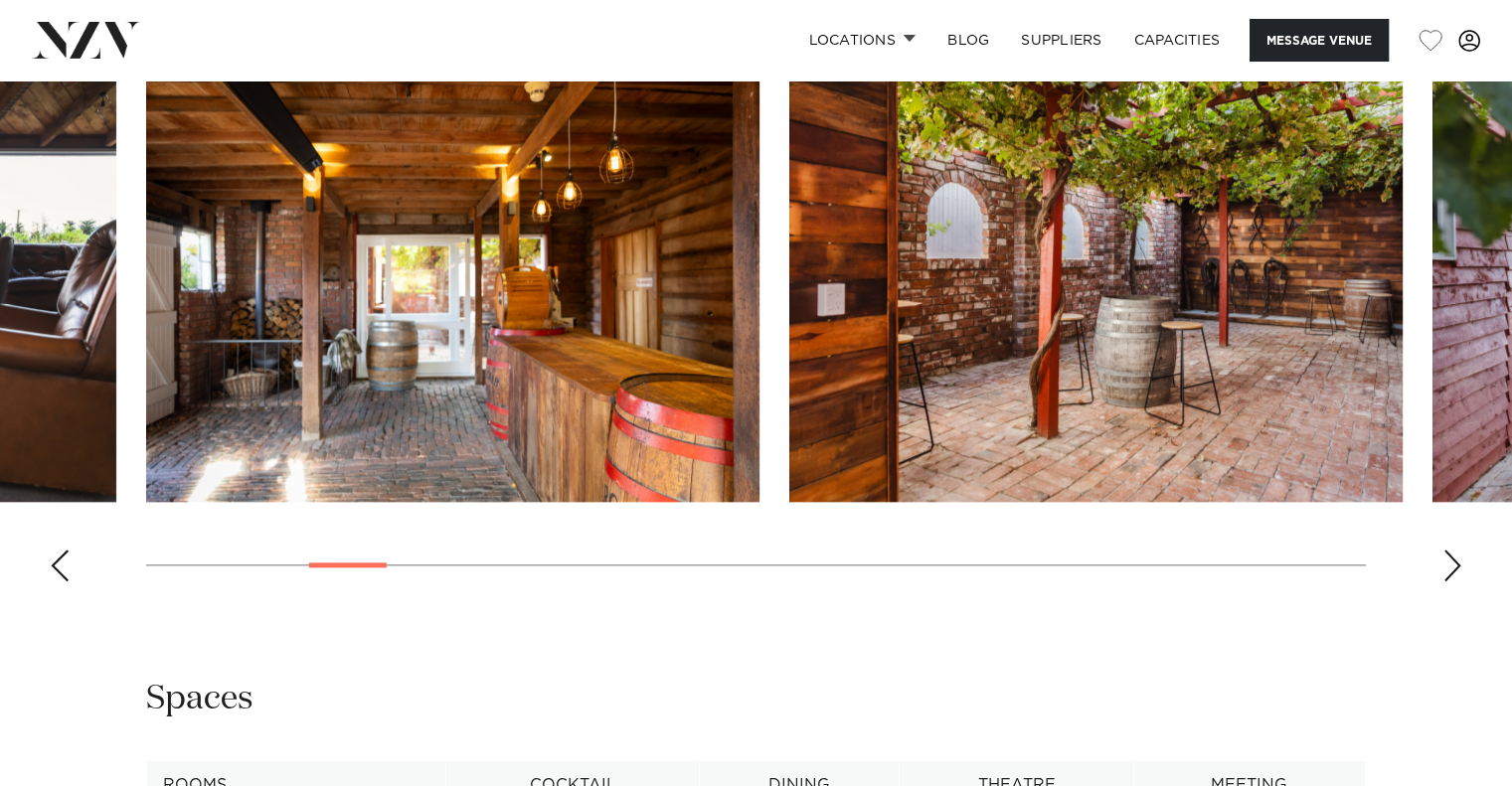 click at bounding box center [1452, 565] 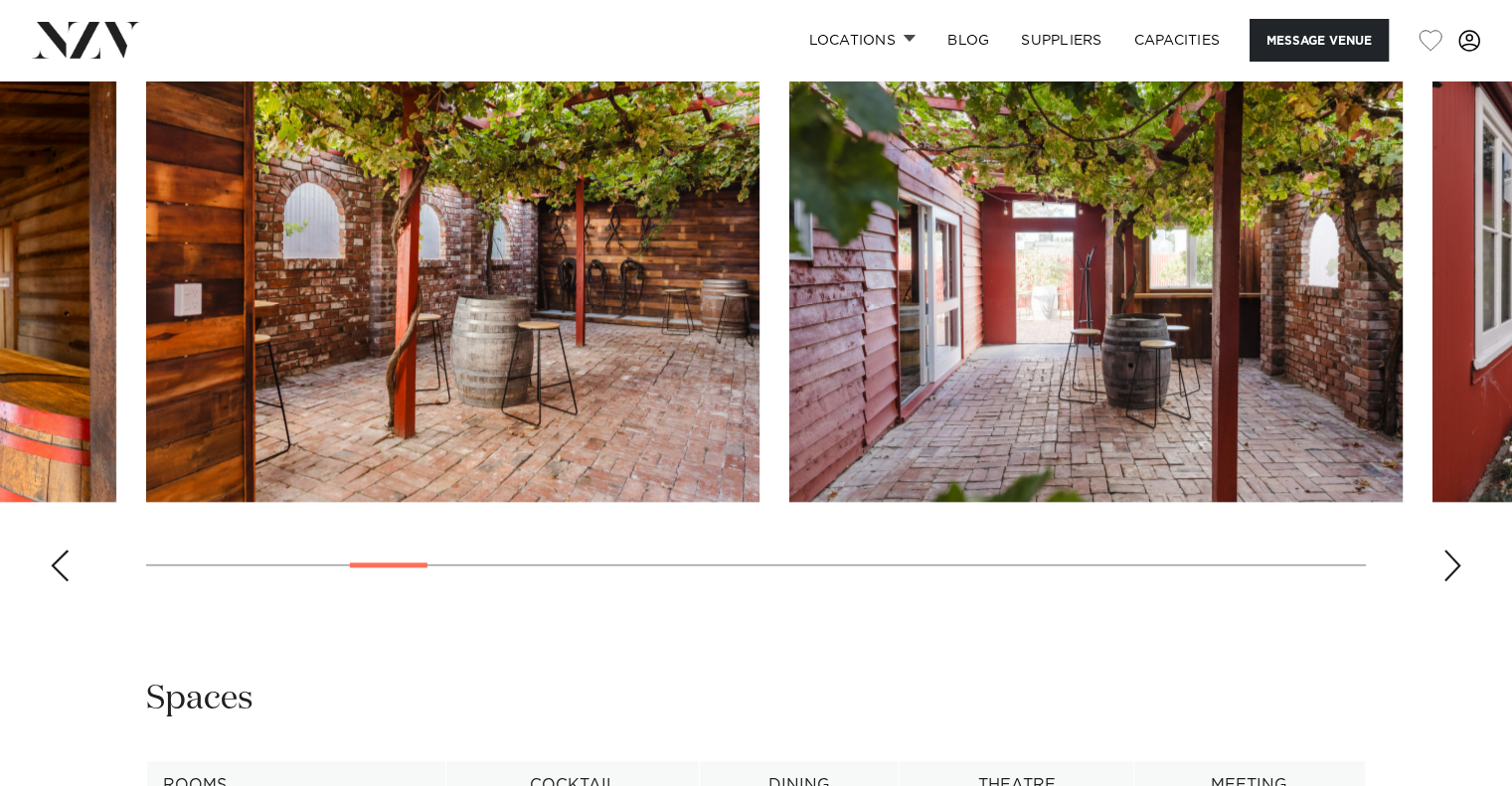 click at bounding box center [1452, 565] 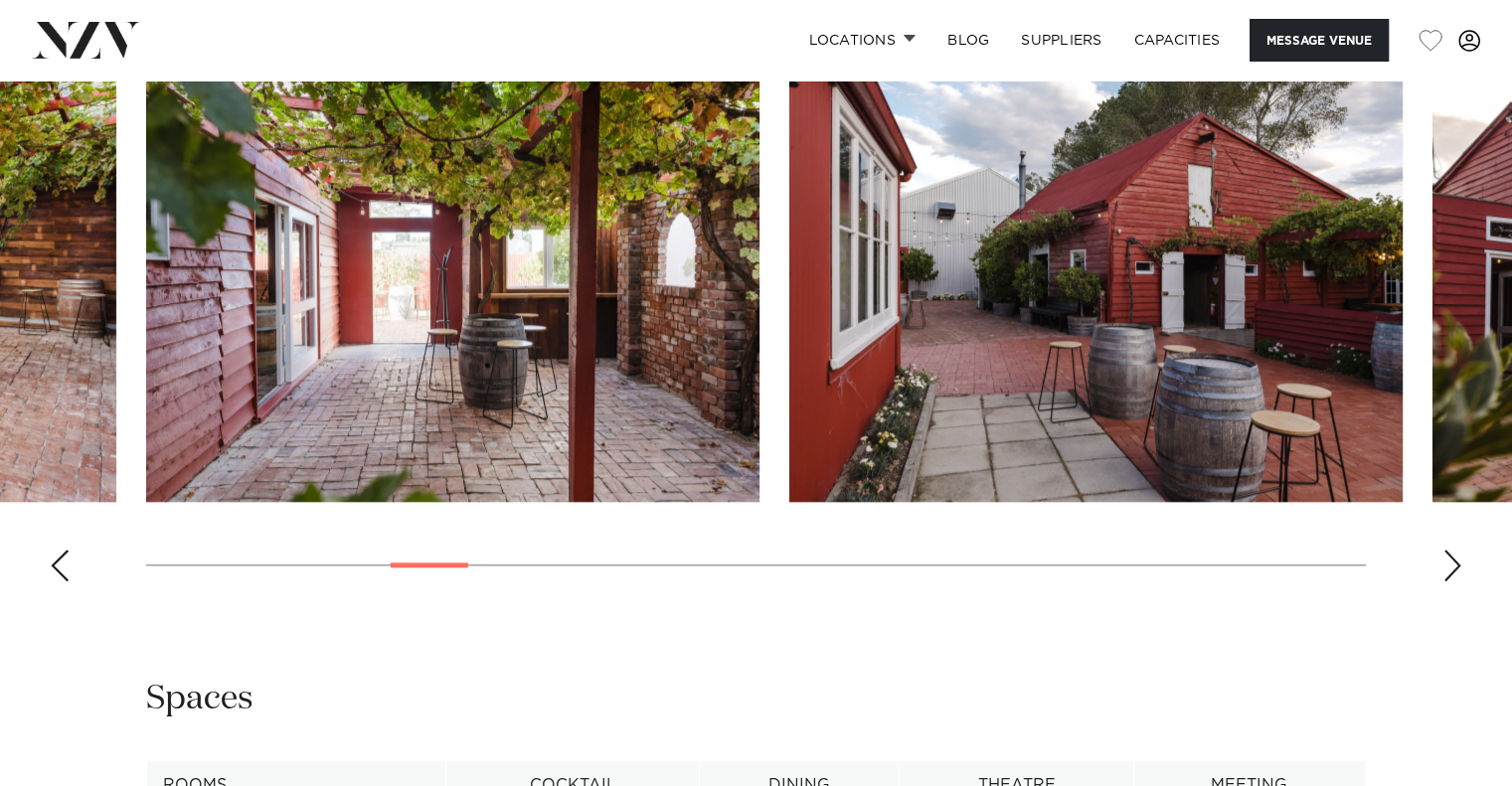 click at bounding box center (1452, 565) 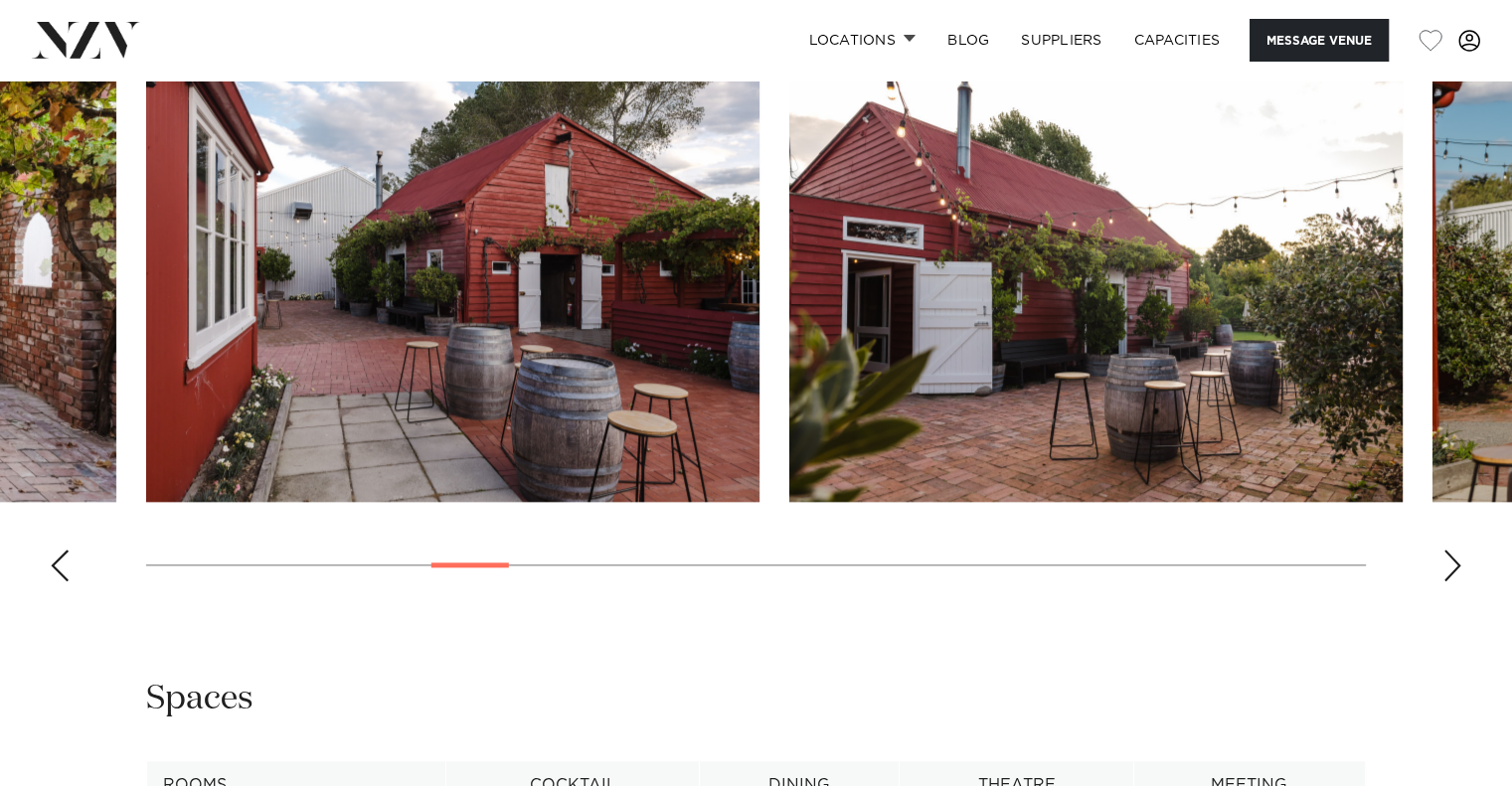 click at bounding box center (1452, 565) 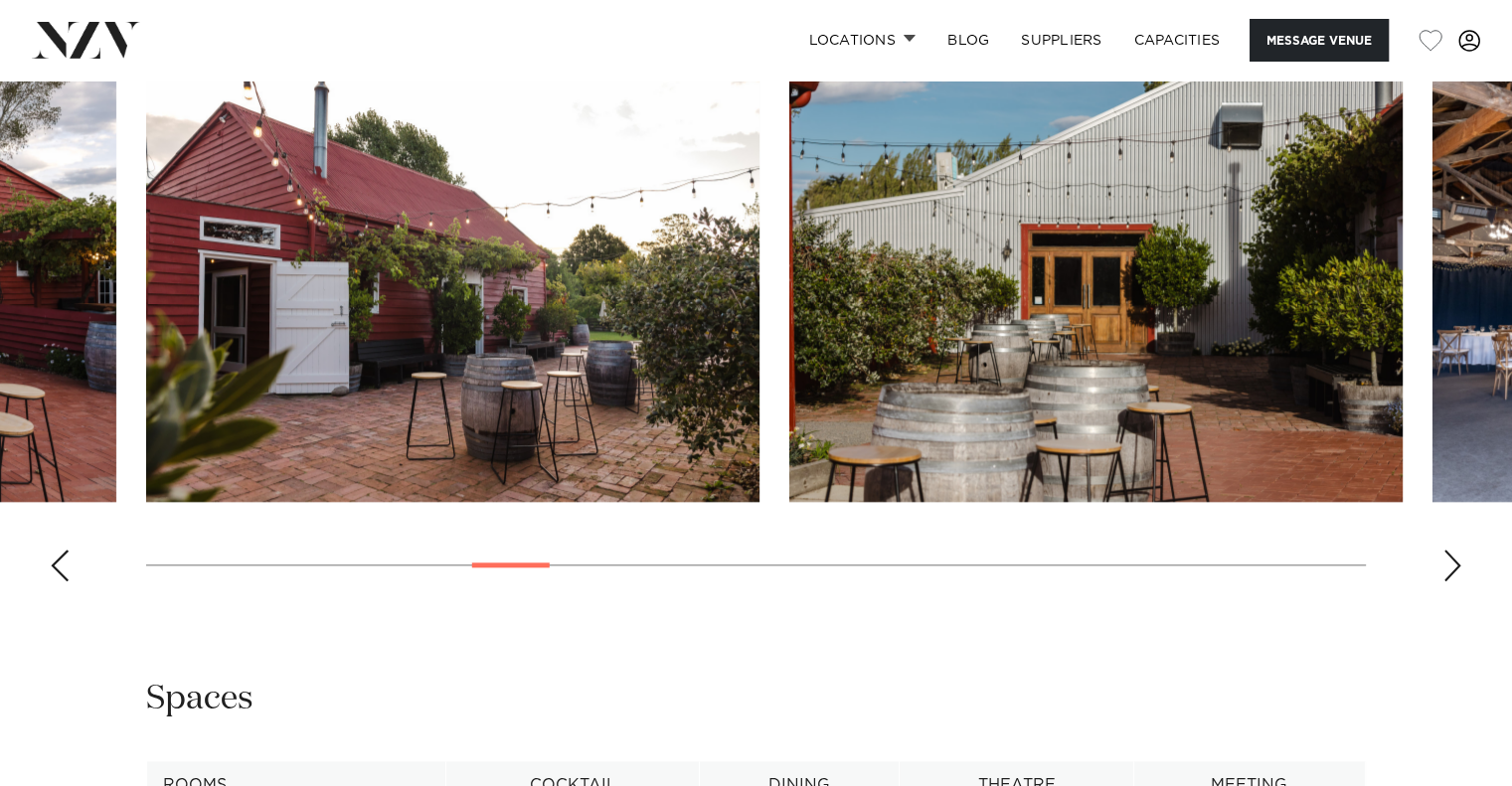 click at bounding box center (1452, 565) 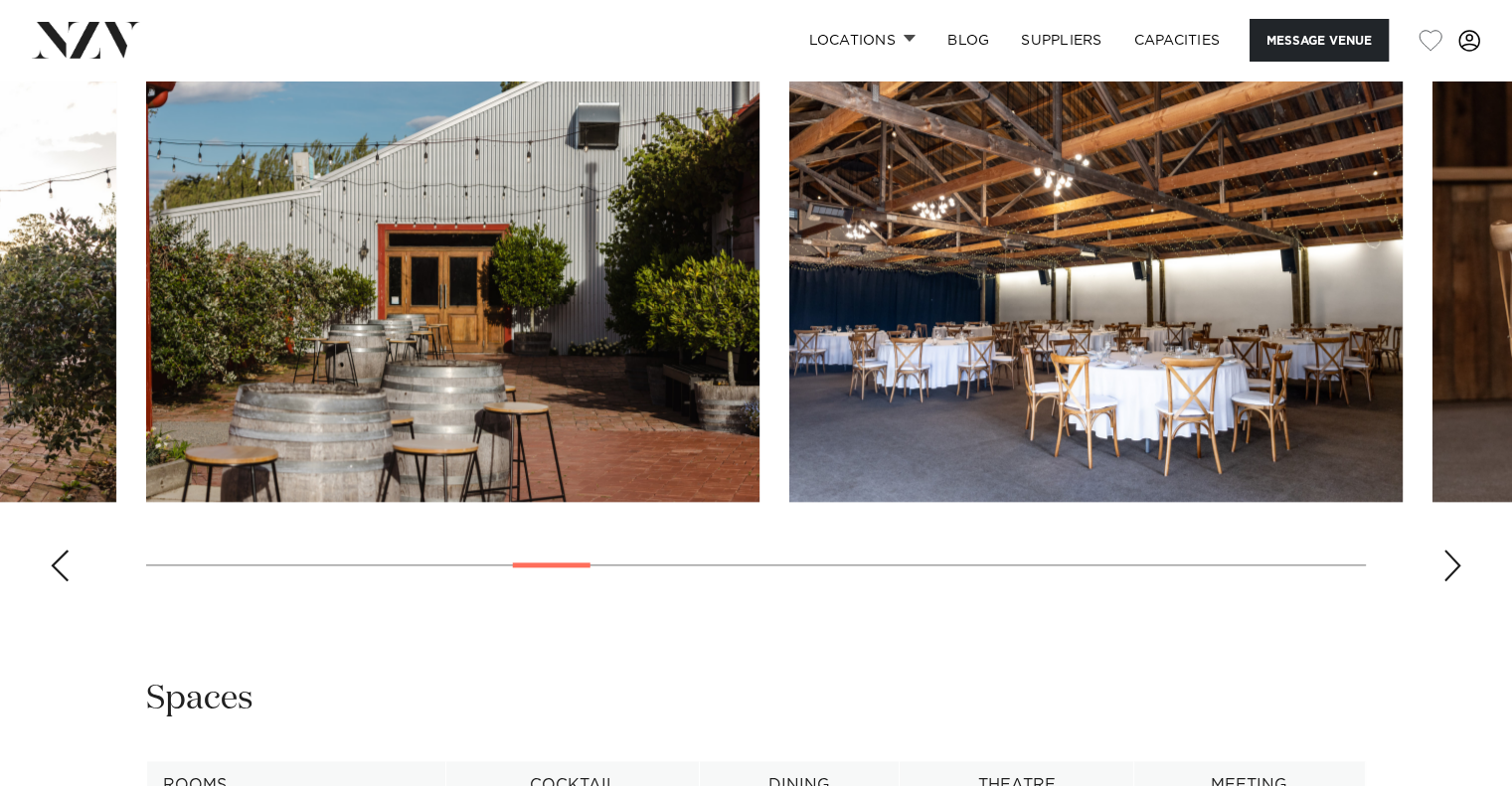 click at bounding box center [1452, 565] 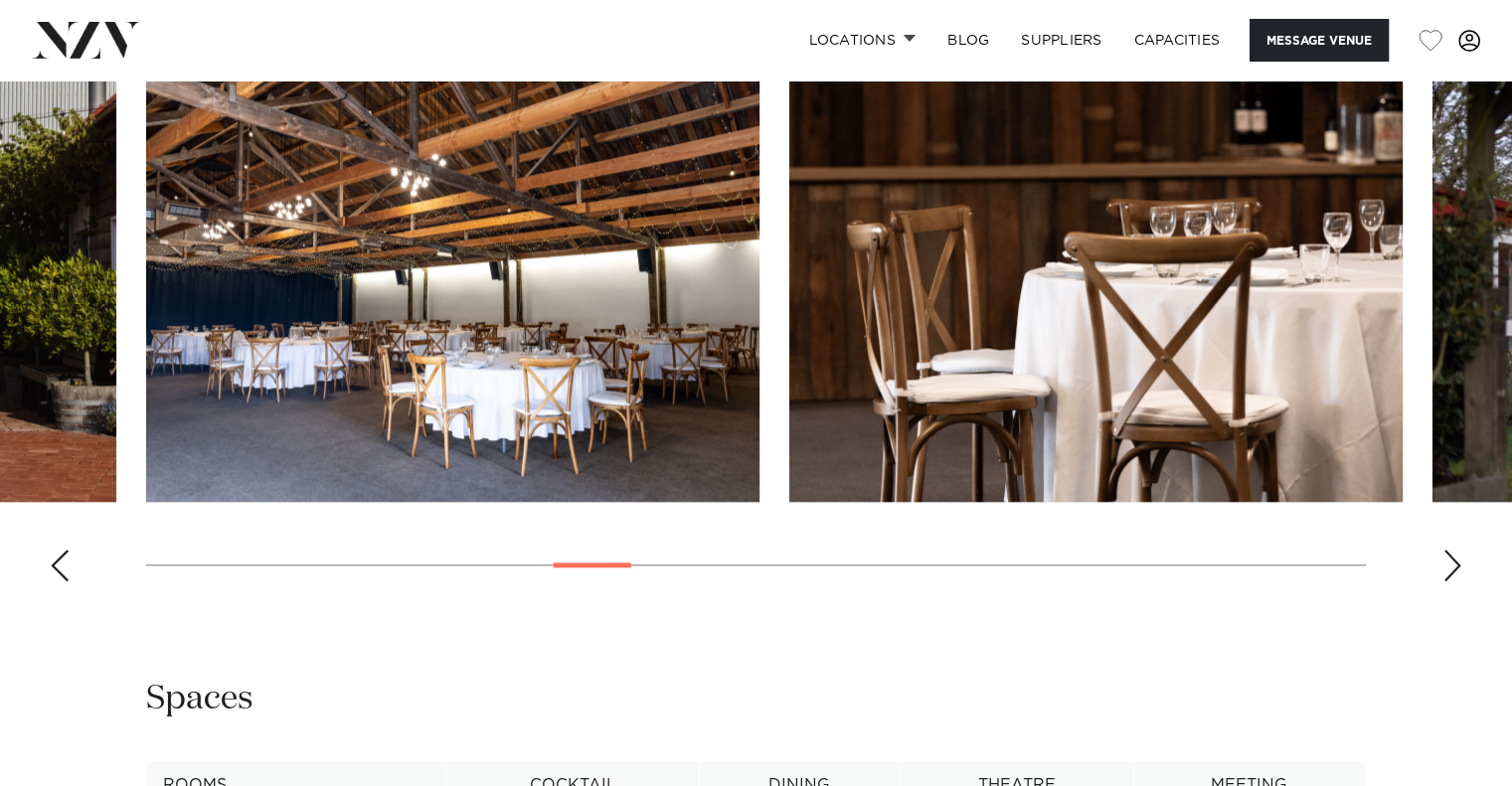 click at bounding box center [1452, 565] 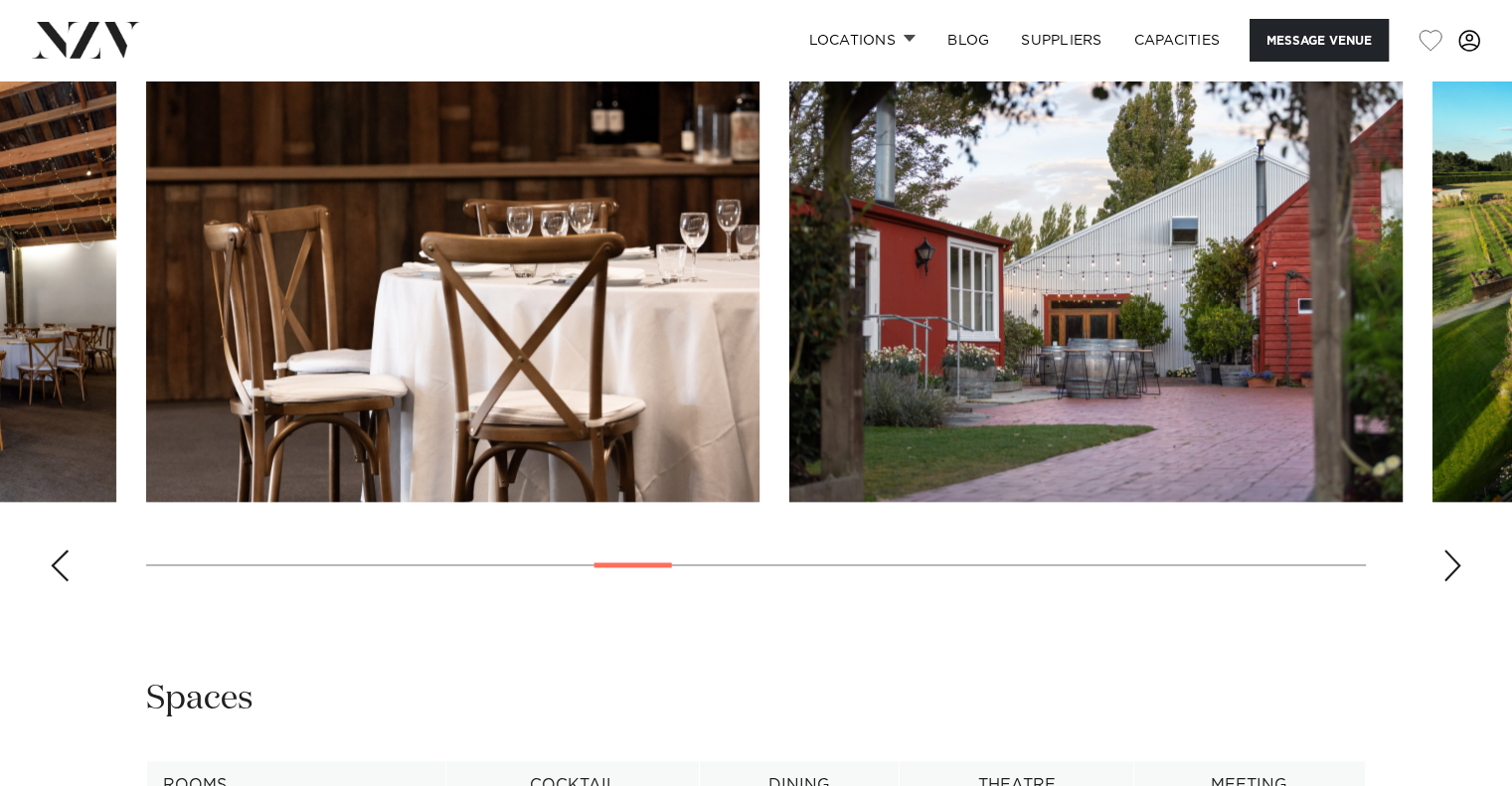 click at bounding box center (1452, 565) 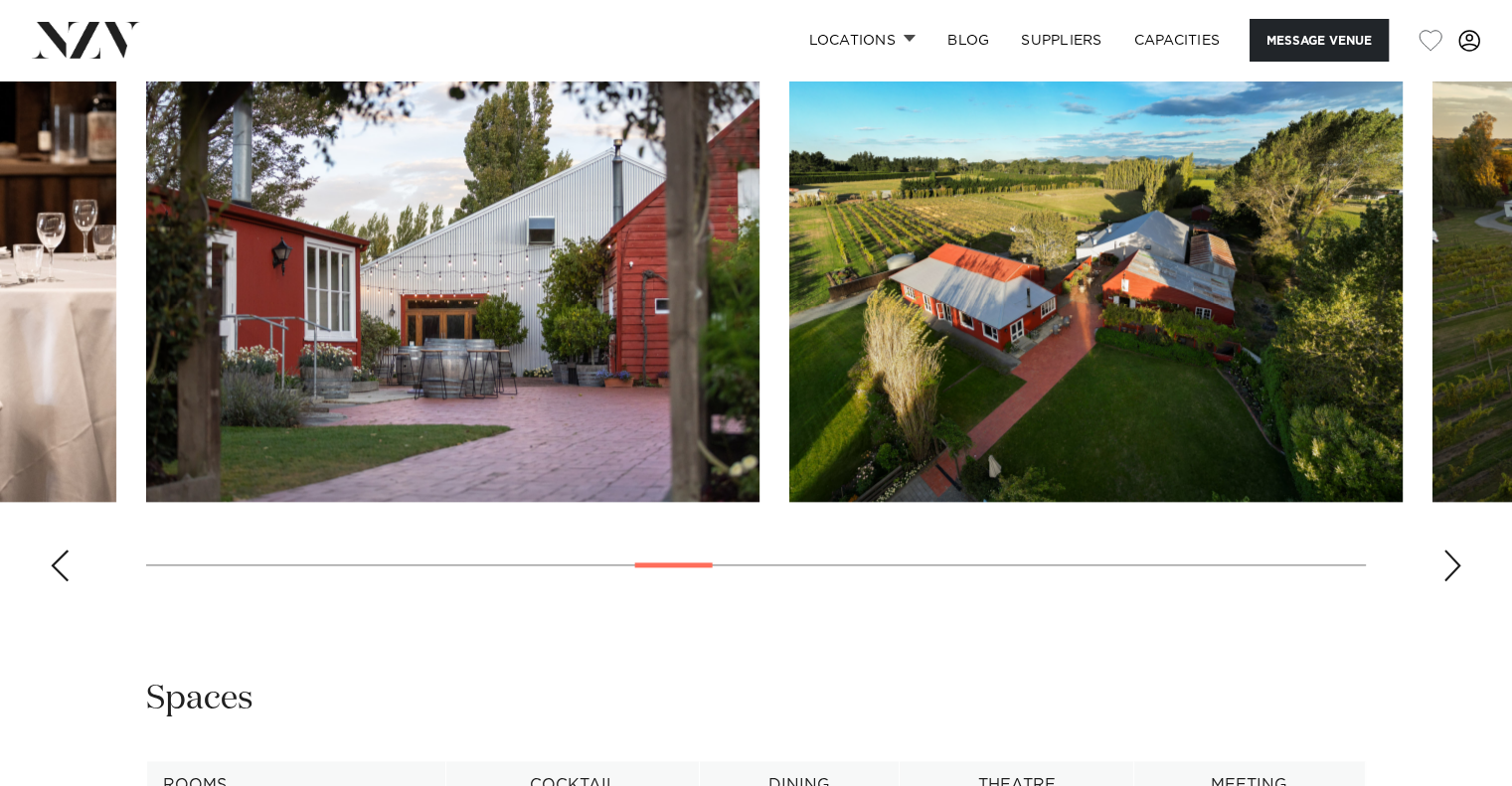 click at bounding box center (1452, 565) 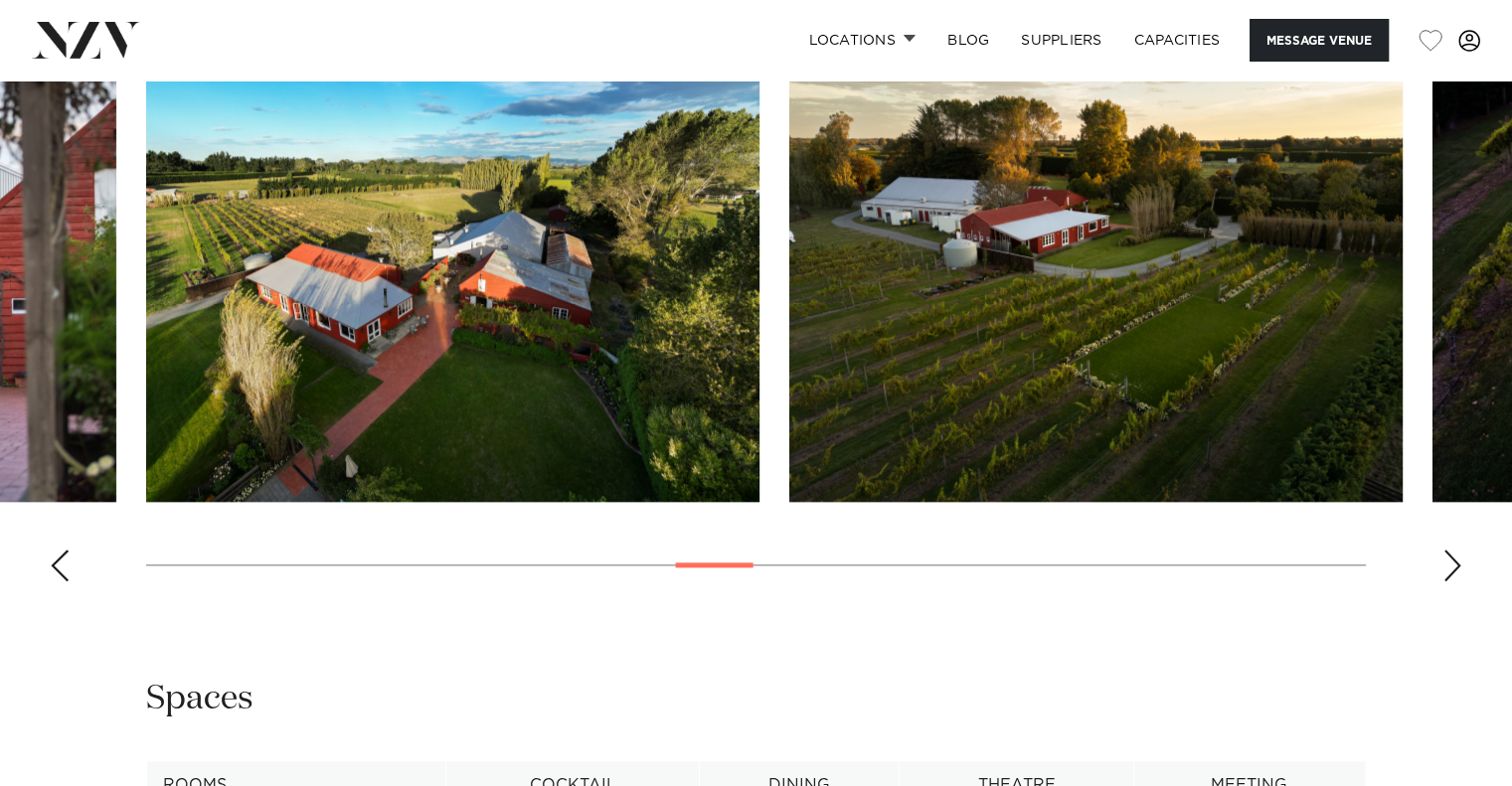 click at bounding box center [1452, 565] 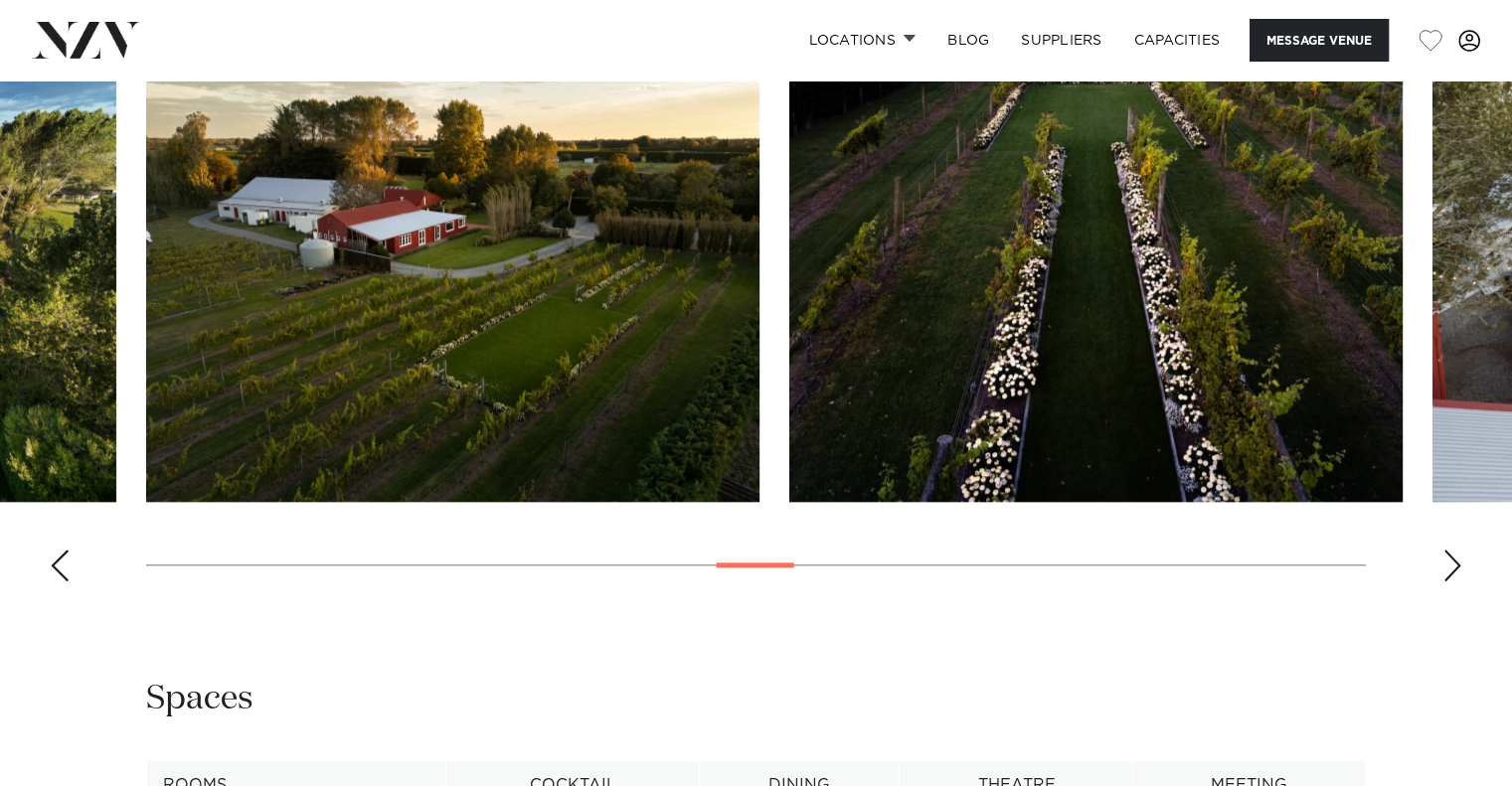 click at bounding box center (1452, 565) 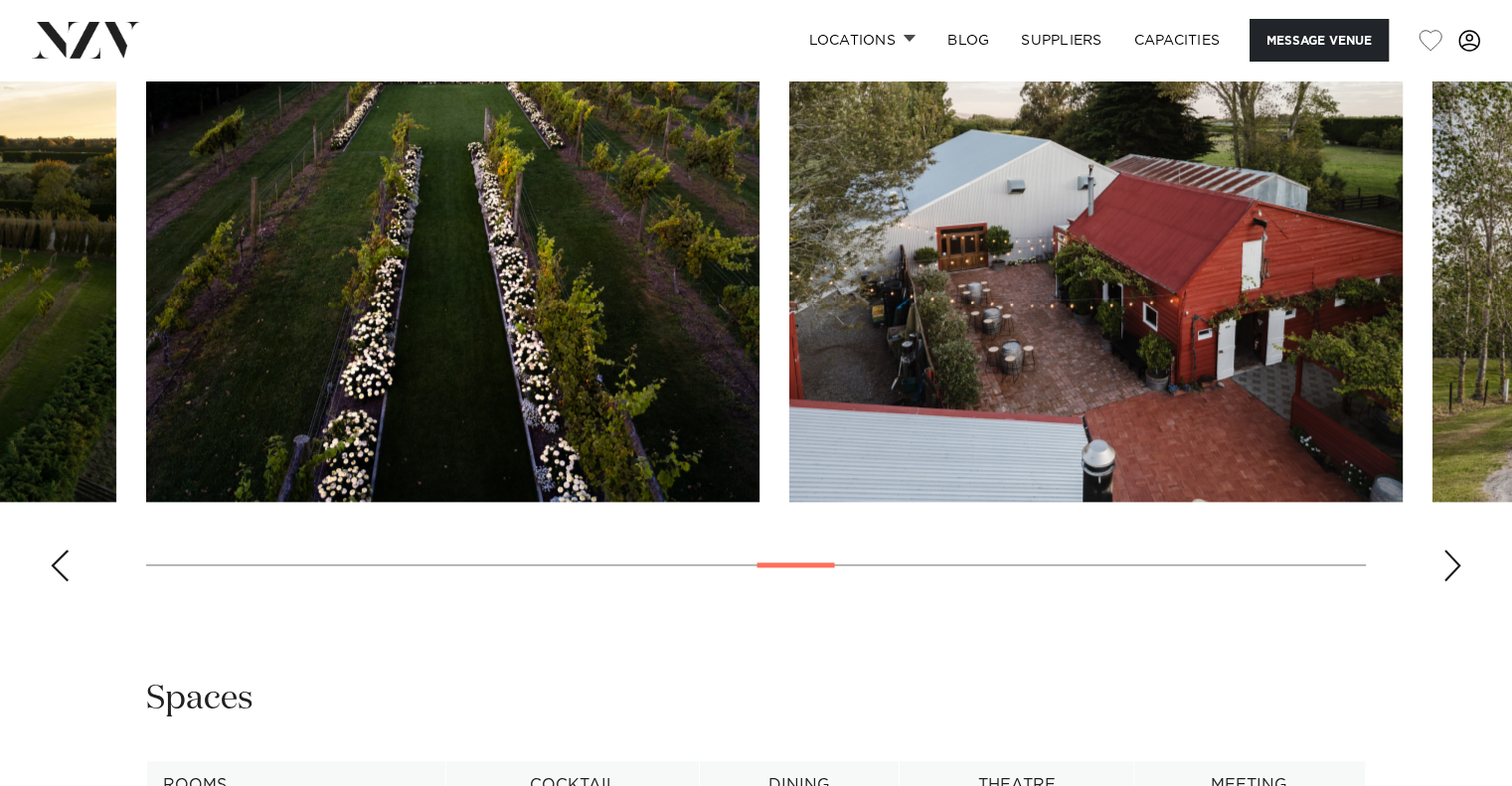 click at bounding box center [1452, 565] 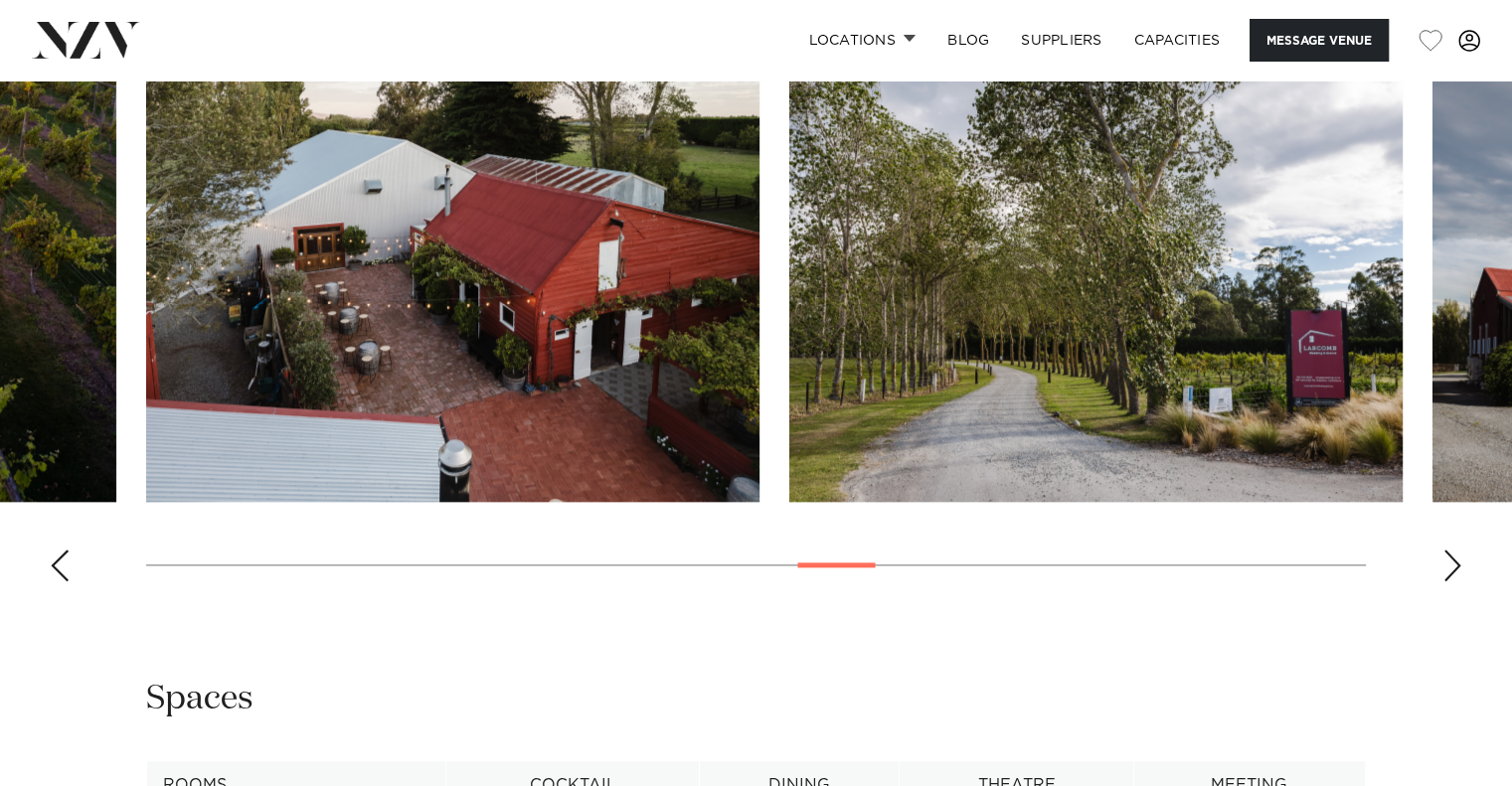 click at bounding box center [1452, 565] 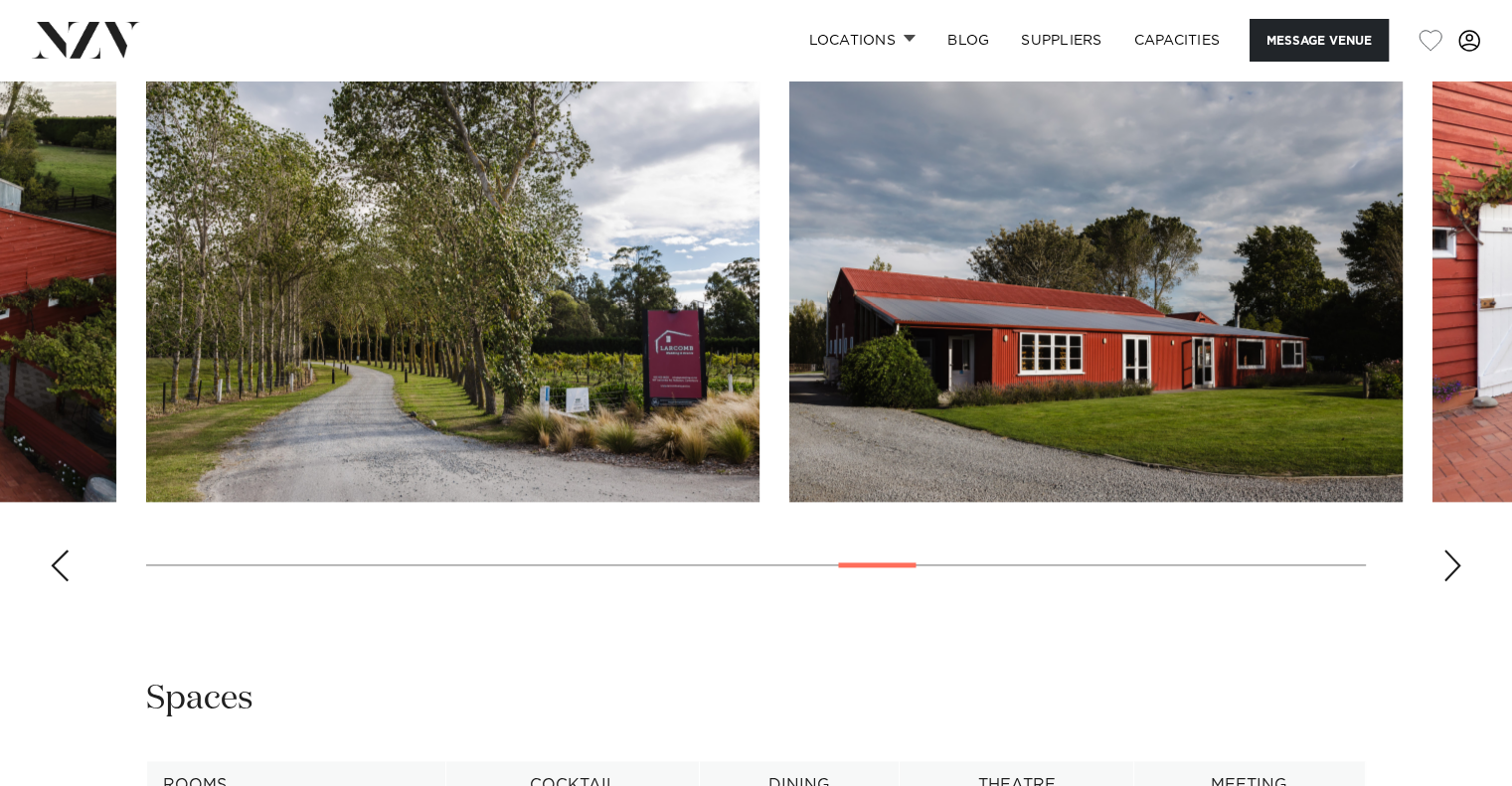 click at bounding box center (1452, 565) 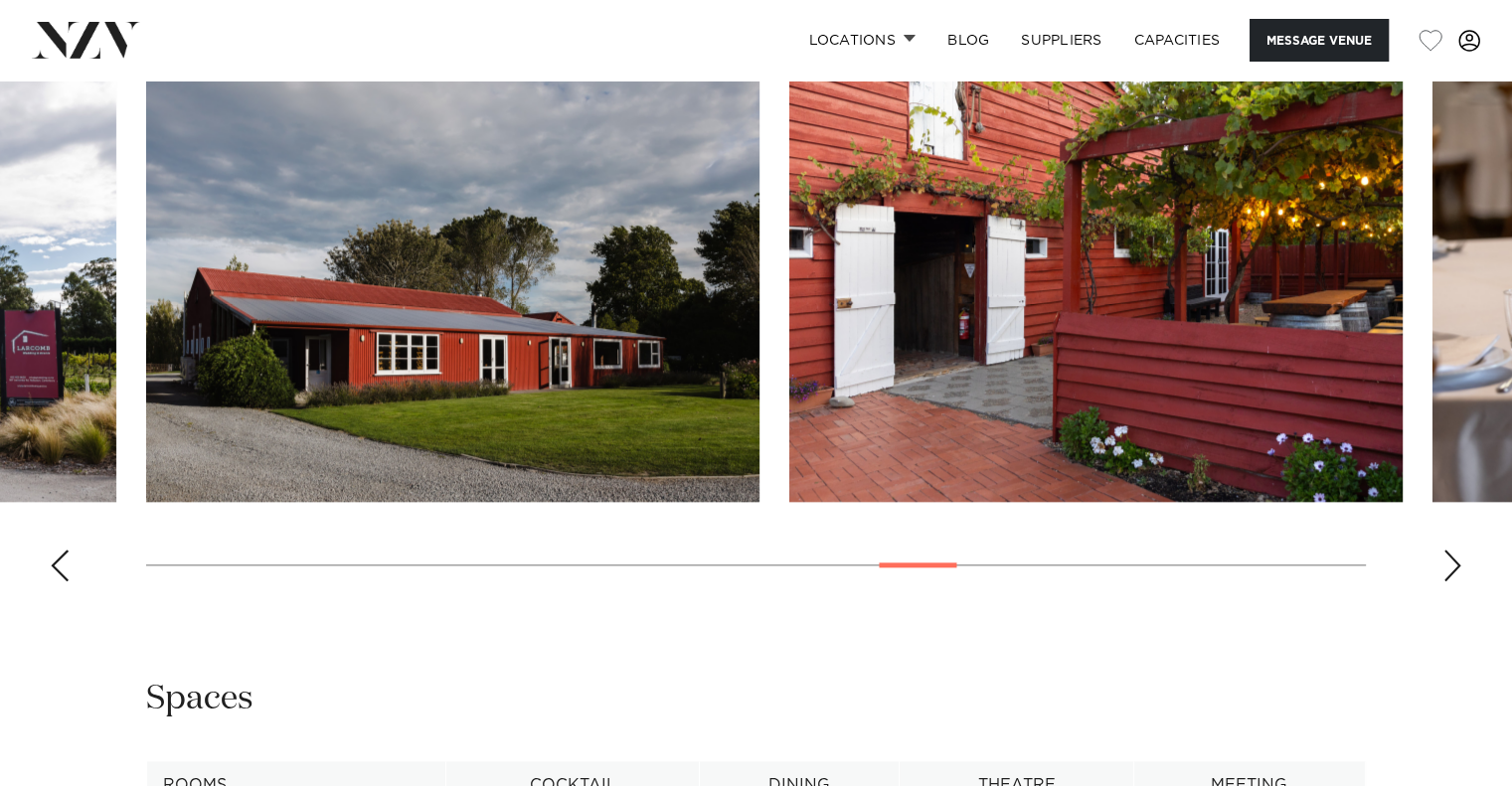 click at bounding box center [1452, 565] 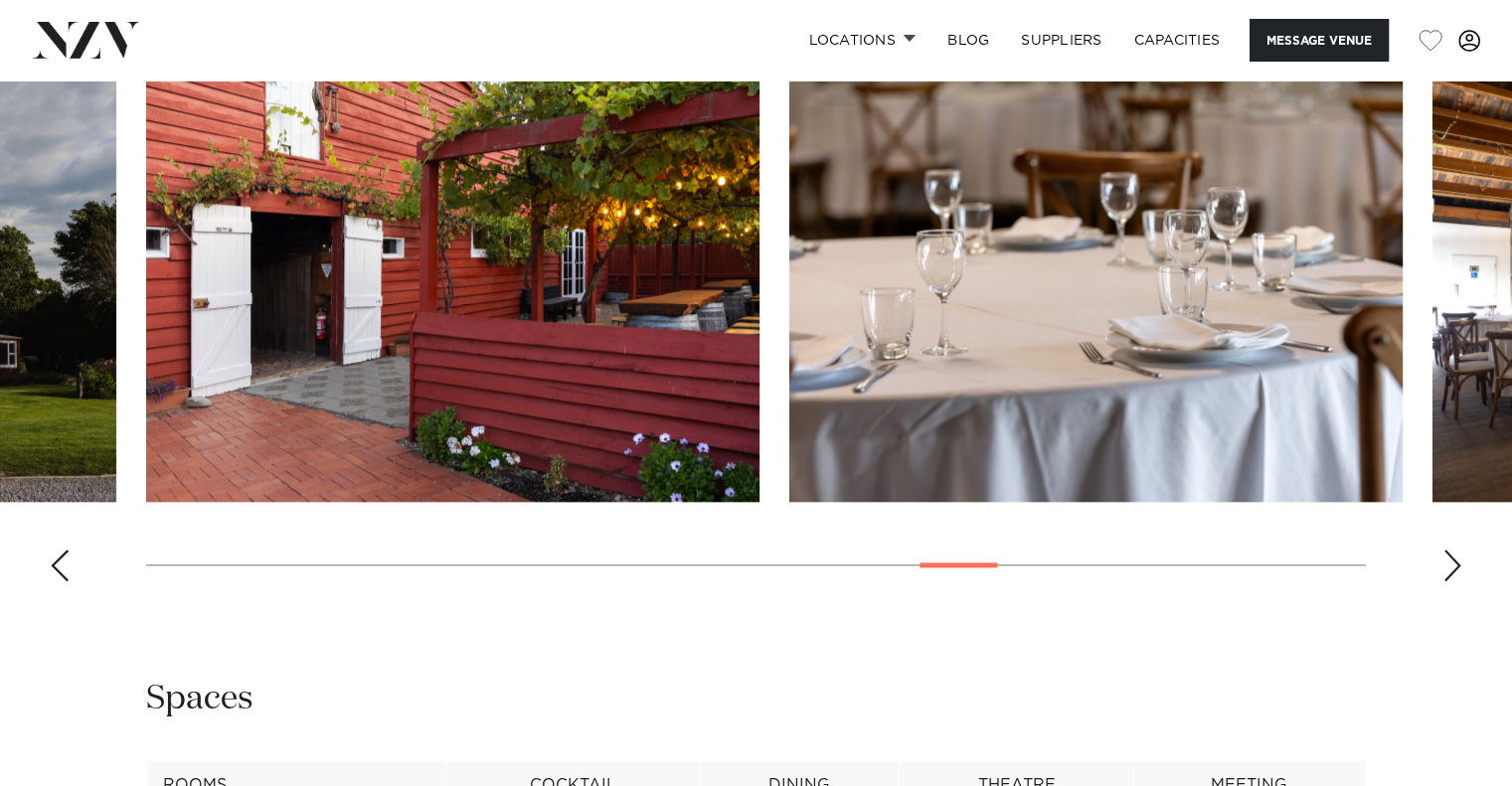 click at bounding box center [1452, 565] 